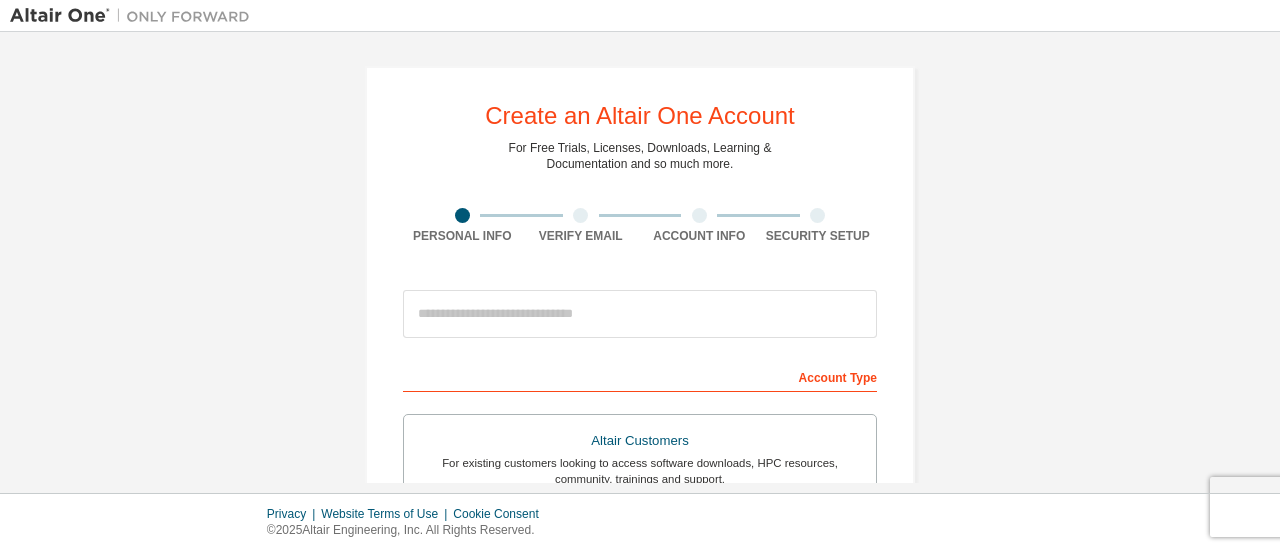 scroll, scrollTop: 0, scrollLeft: 0, axis: both 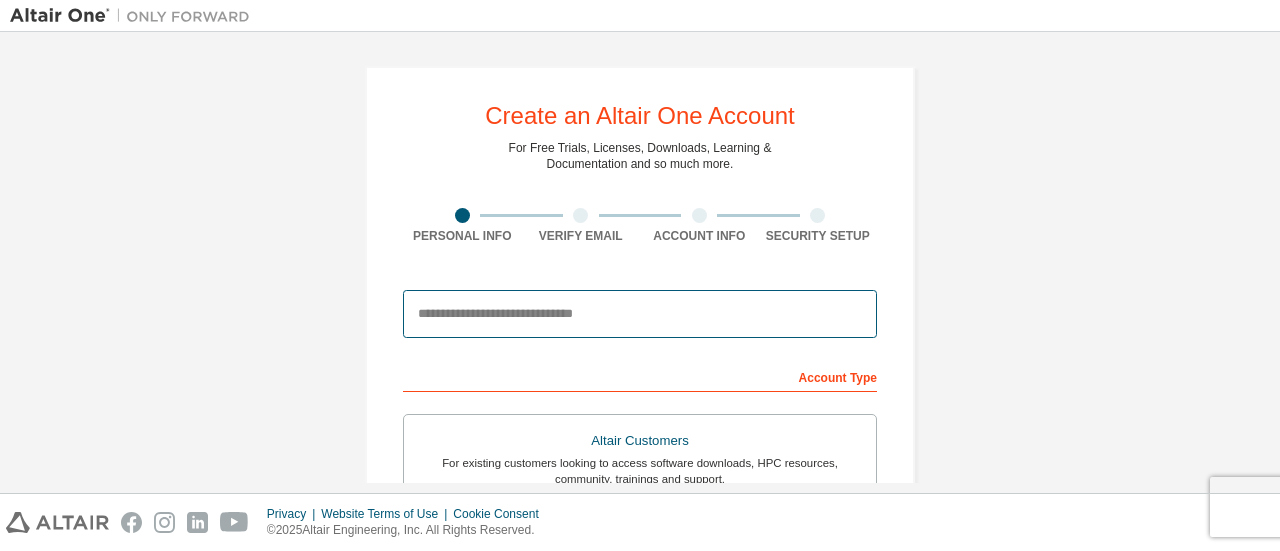 click at bounding box center (640, 314) 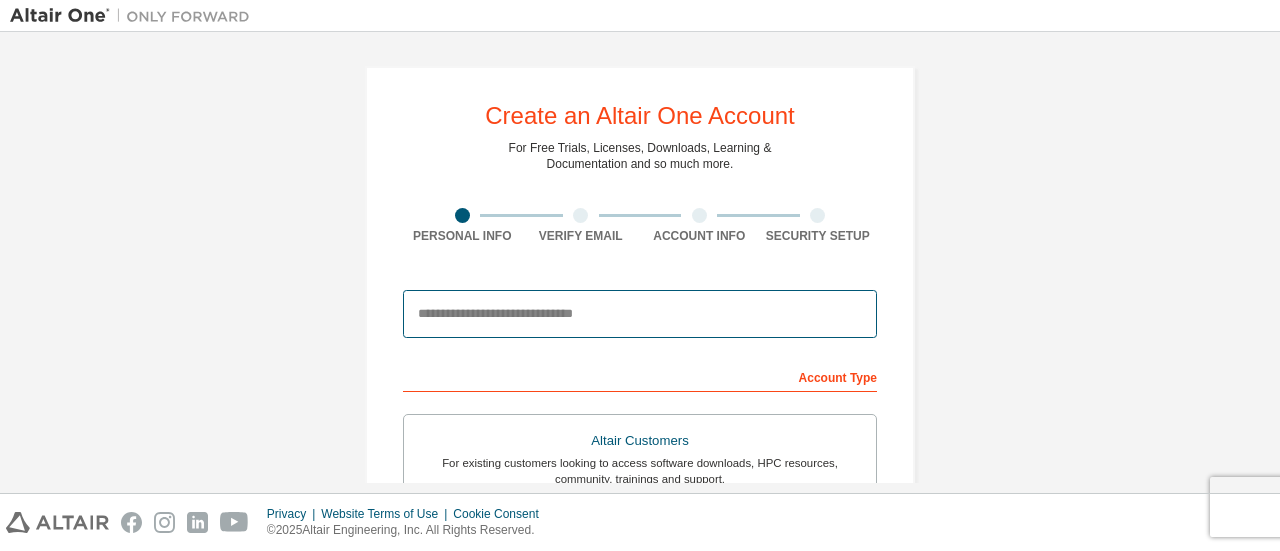type on "**********" 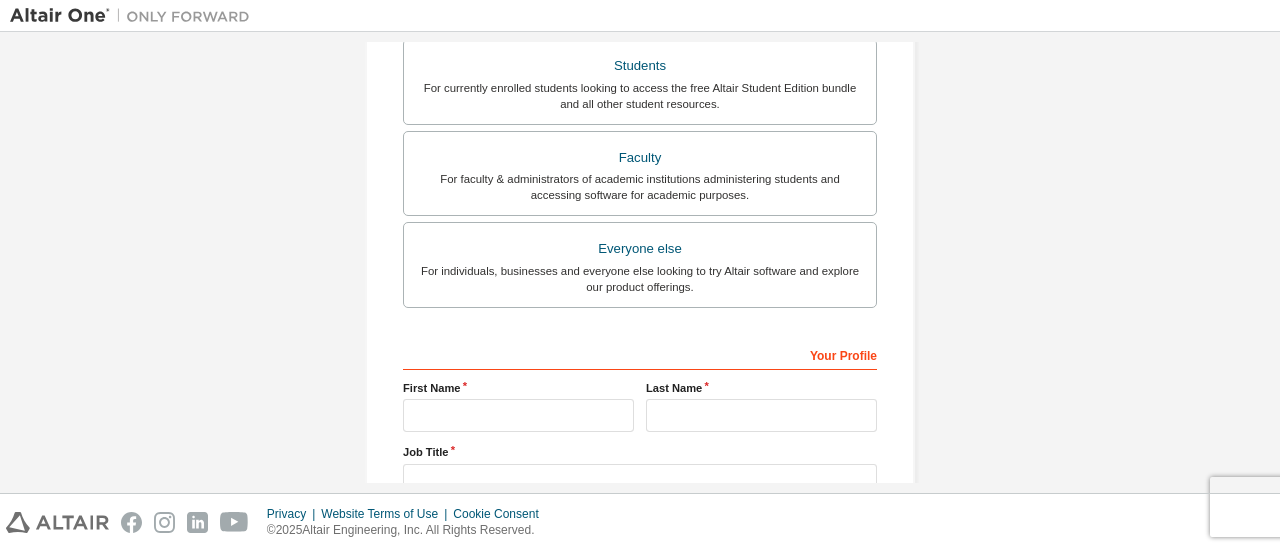 scroll, scrollTop: 484, scrollLeft: 0, axis: vertical 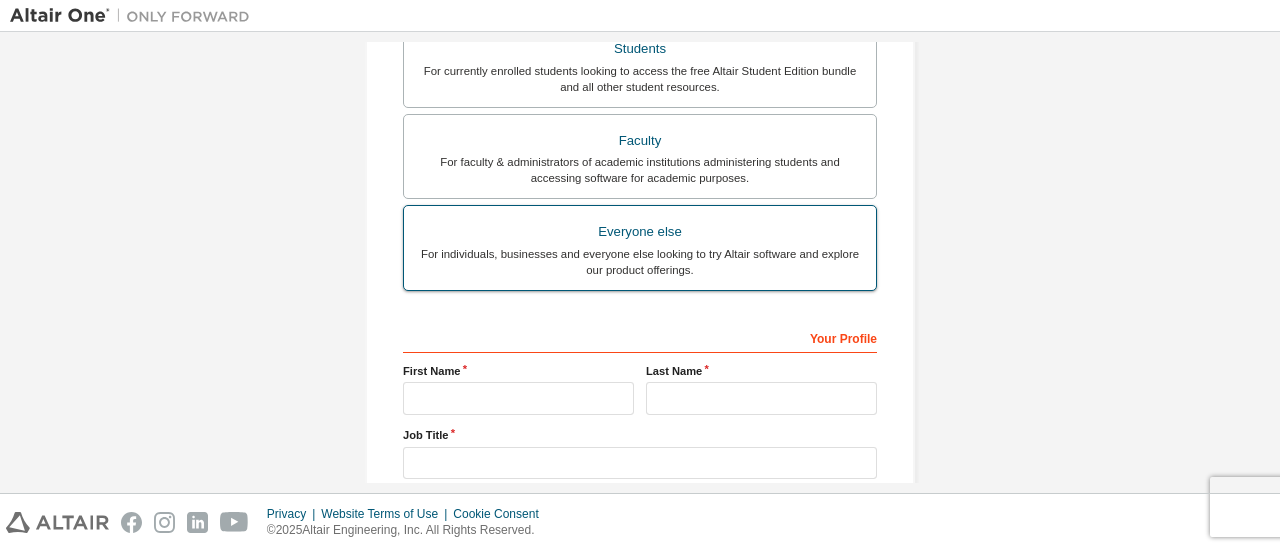 click on "For individuals, businesses and everyone else looking to try Altair software and explore our product offerings." at bounding box center (640, 262) 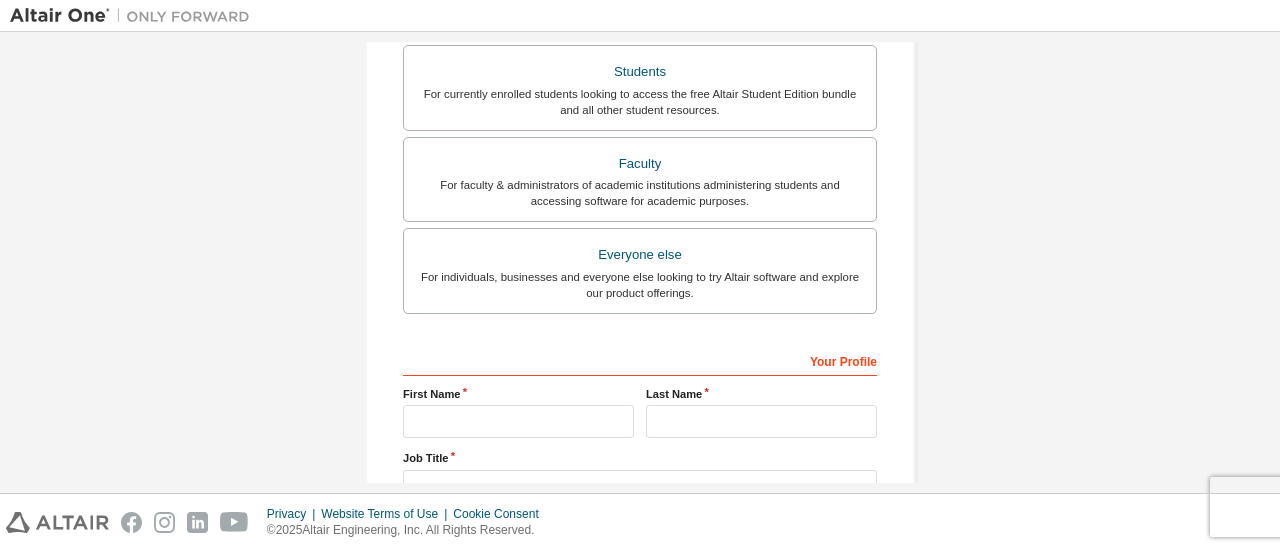 scroll, scrollTop: 612, scrollLeft: 0, axis: vertical 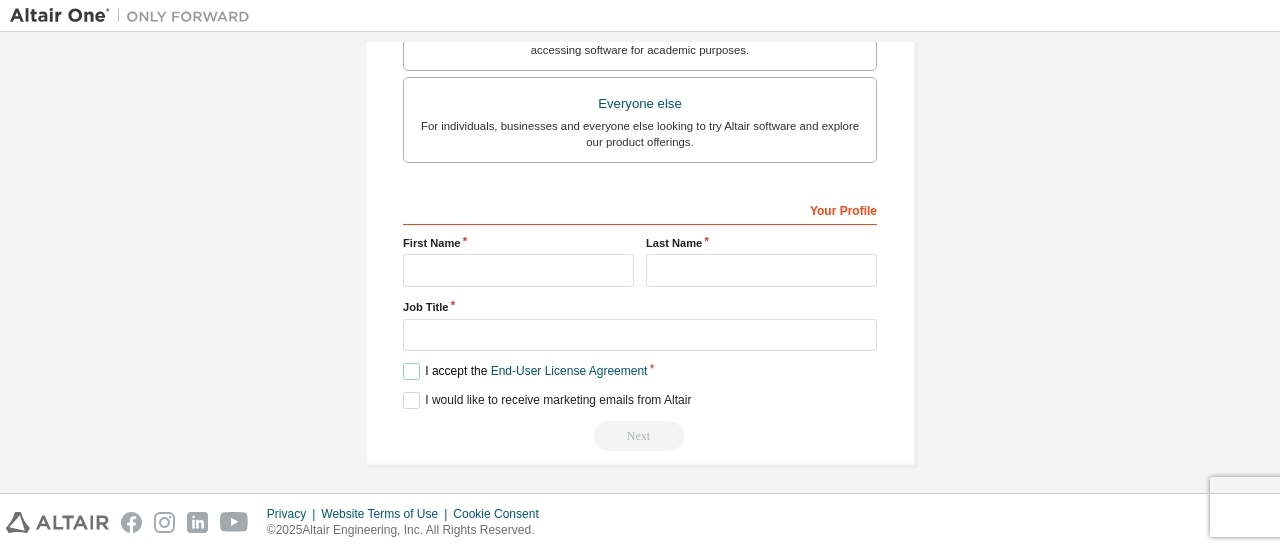 click on "I accept the    End-User License Agreement" at bounding box center [525, 371] 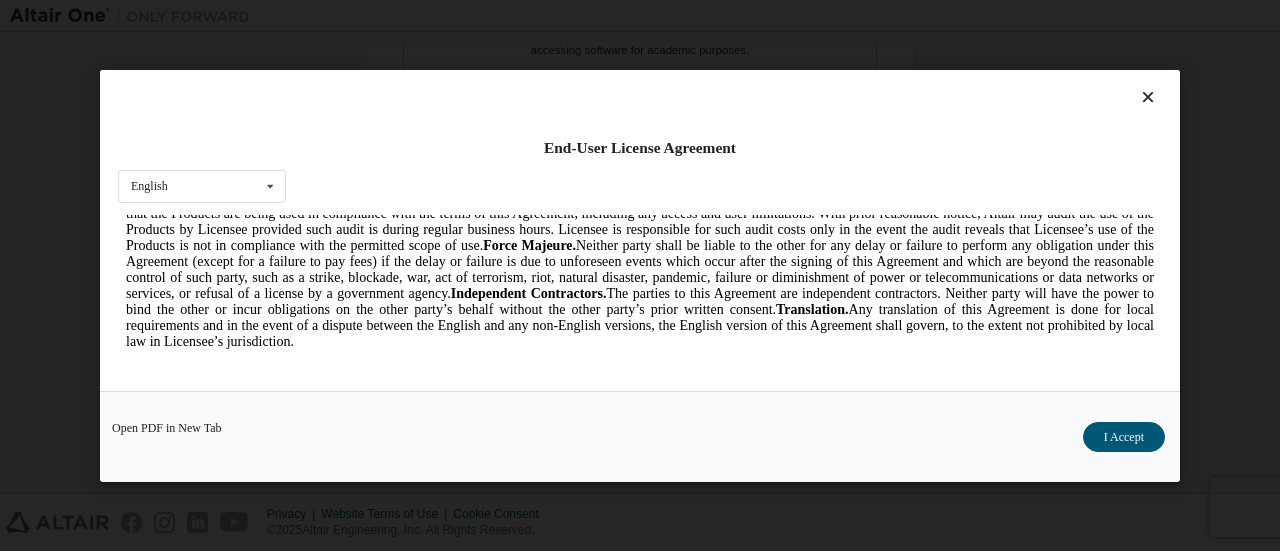 scroll, scrollTop: 5017, scrollLeft: 0, axis: vertical 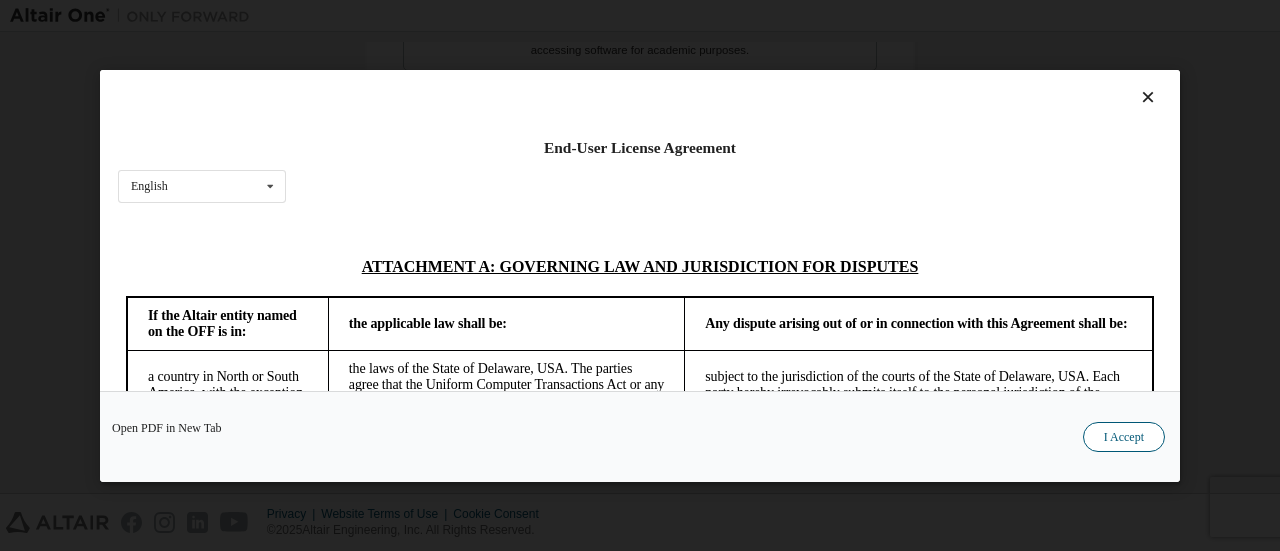 click on "I Accept" at bounding box center [1124, 436] 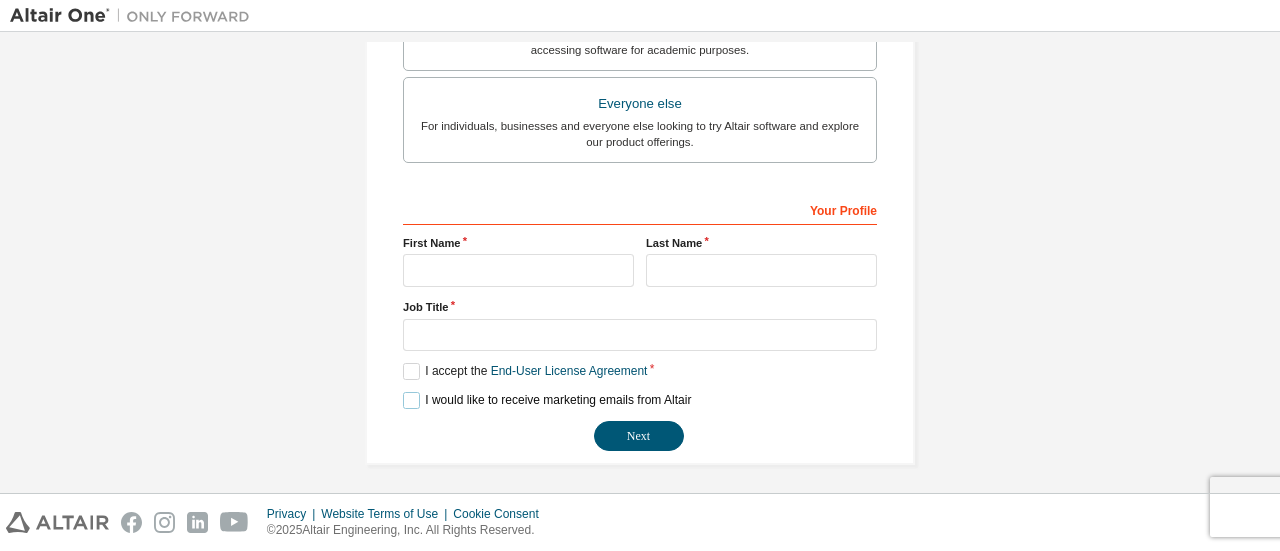 click on "I would like to receive marketing emails from Altair" at bounding box center [547, 400] 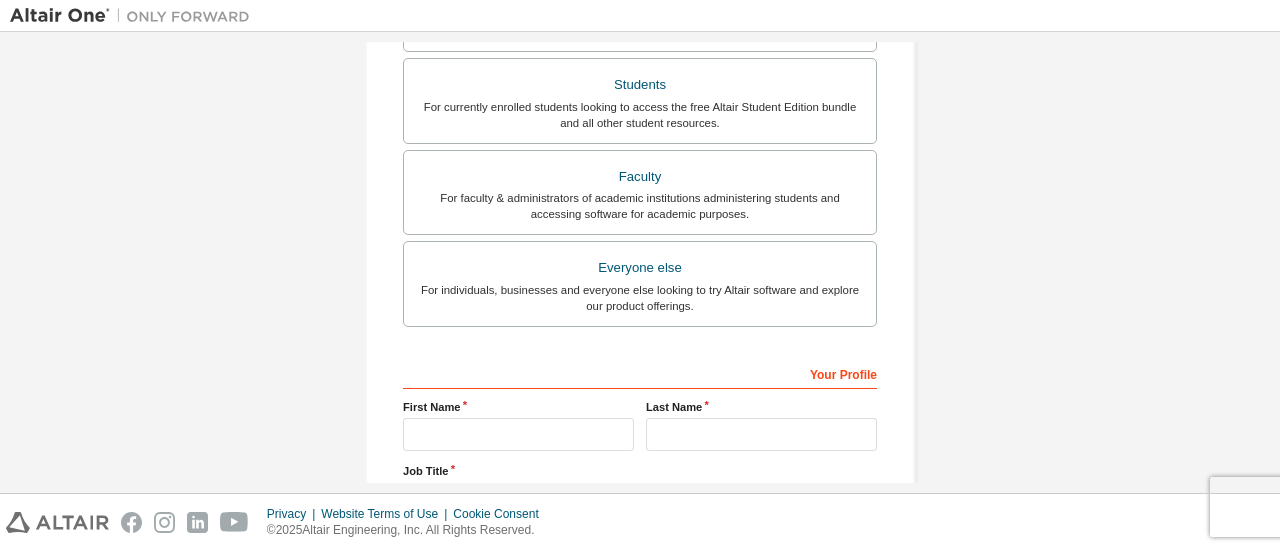 scroll, scrollTop: 612, scrollLeft: 0, axis: vertical 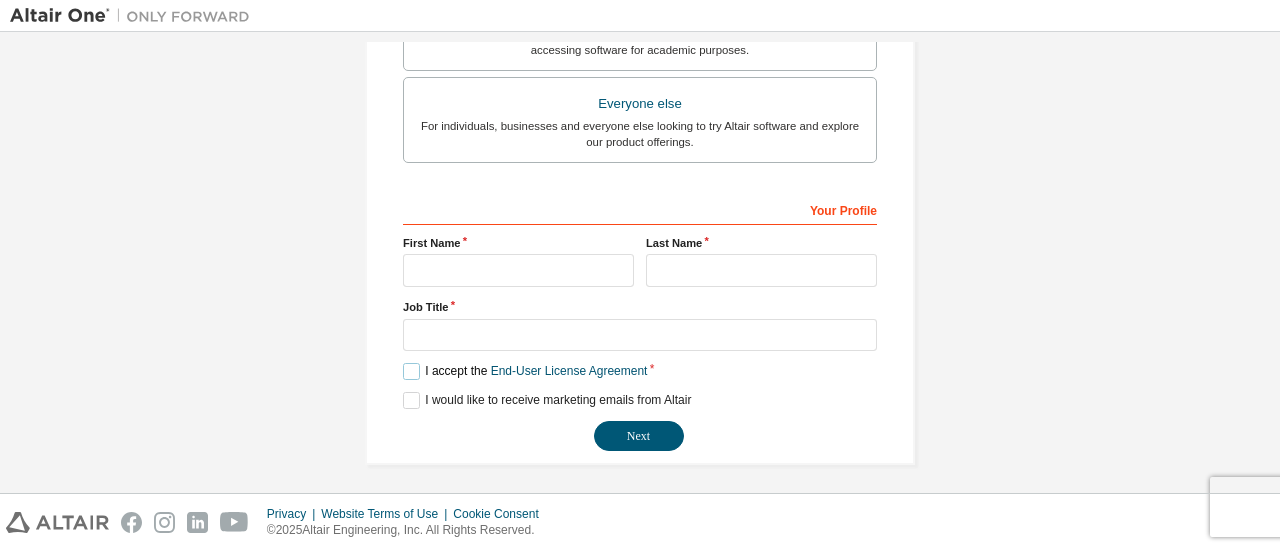 click on "I accept the    End-User License Agreement" at bounding box center (525, 371) 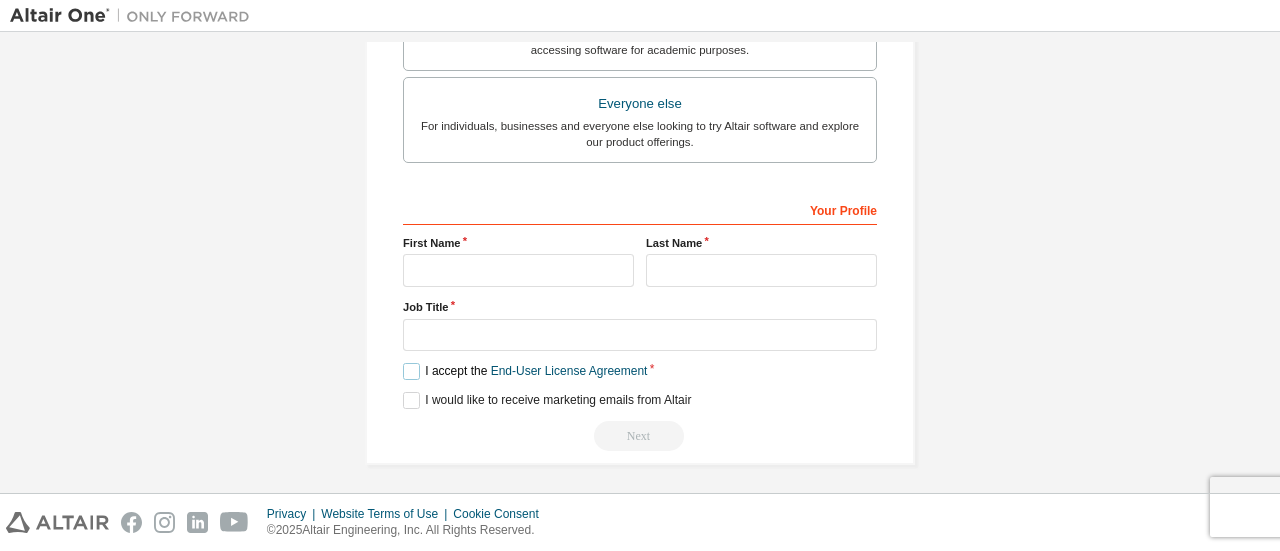 click on "I accept the    End-User License Agreement" at bounding box center [525, 371] 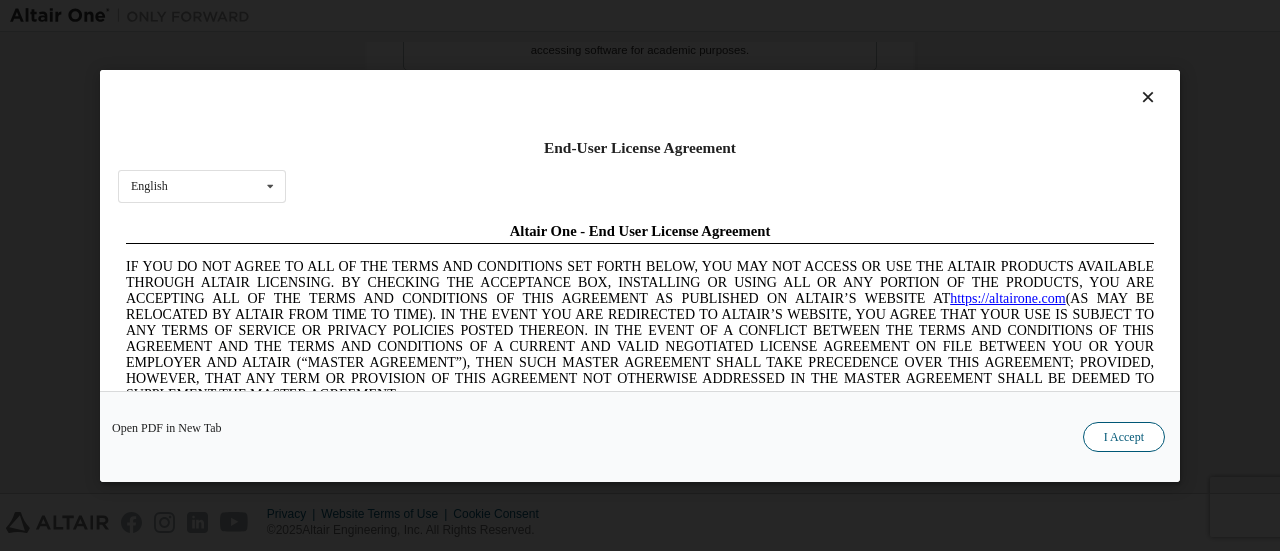 scroll, scrollTop: 0, scrollLeft: 0, axis: both 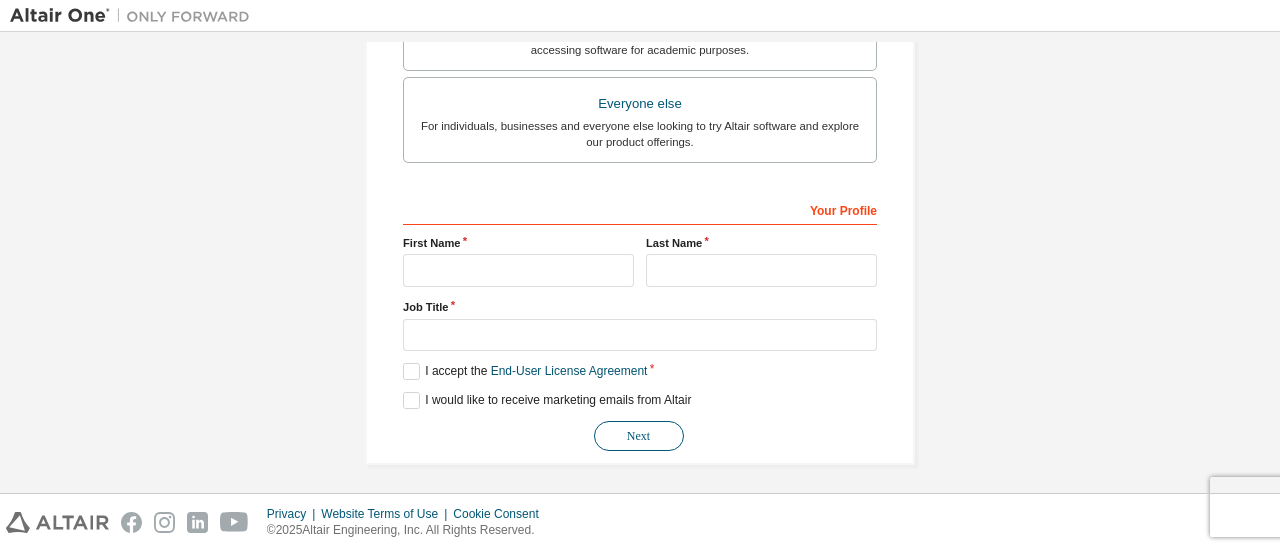 click on "Next" at bounding box center (639, 436) 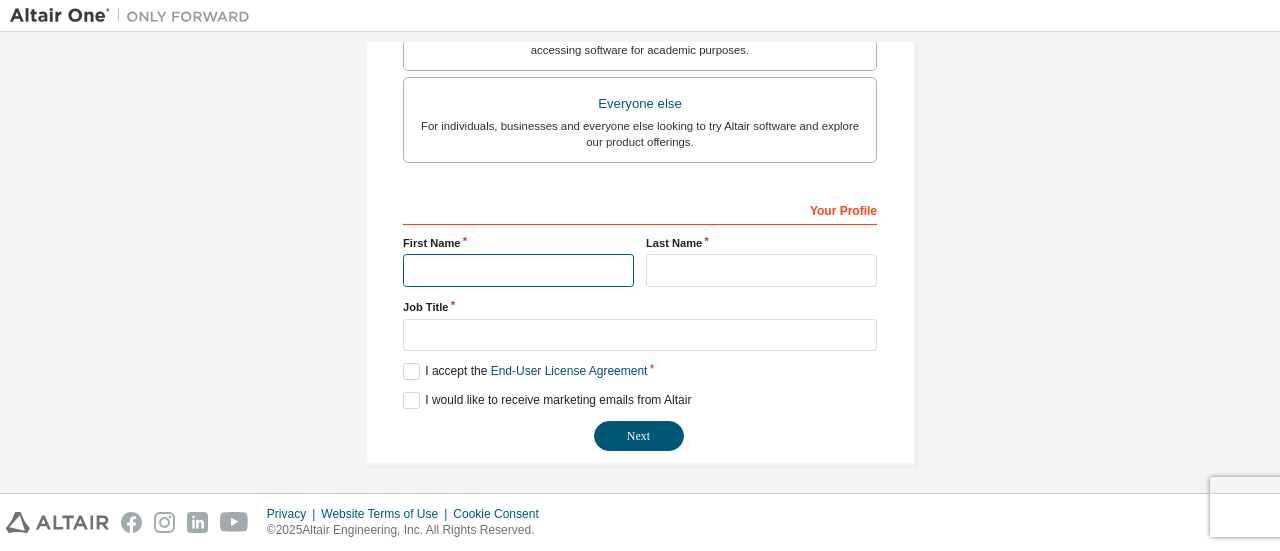 click at bounding box center (518, 270) 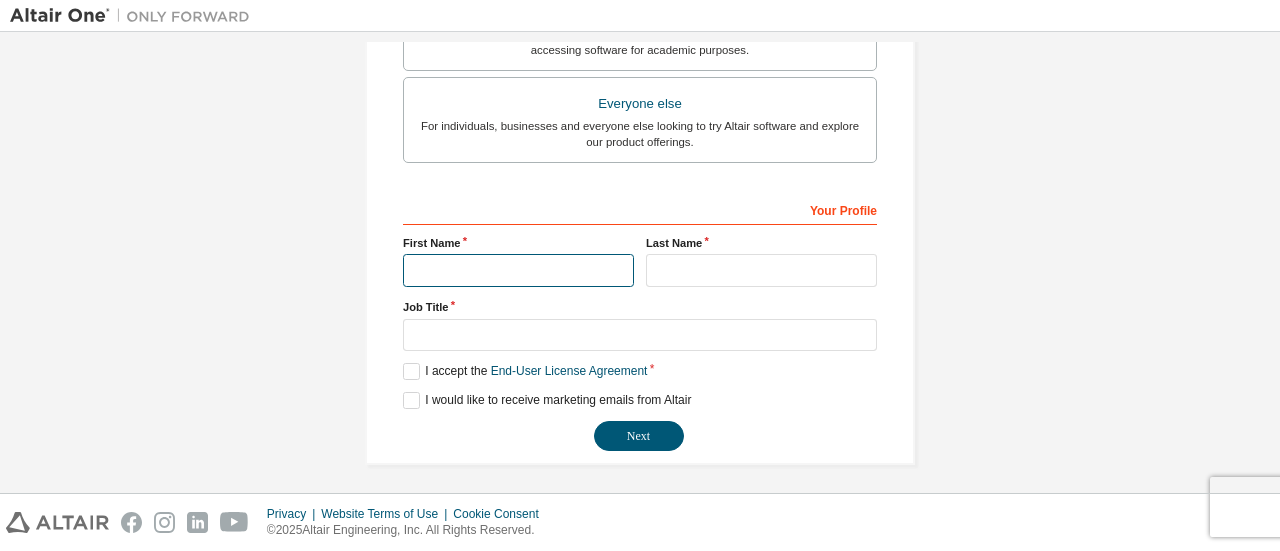 type on "******" 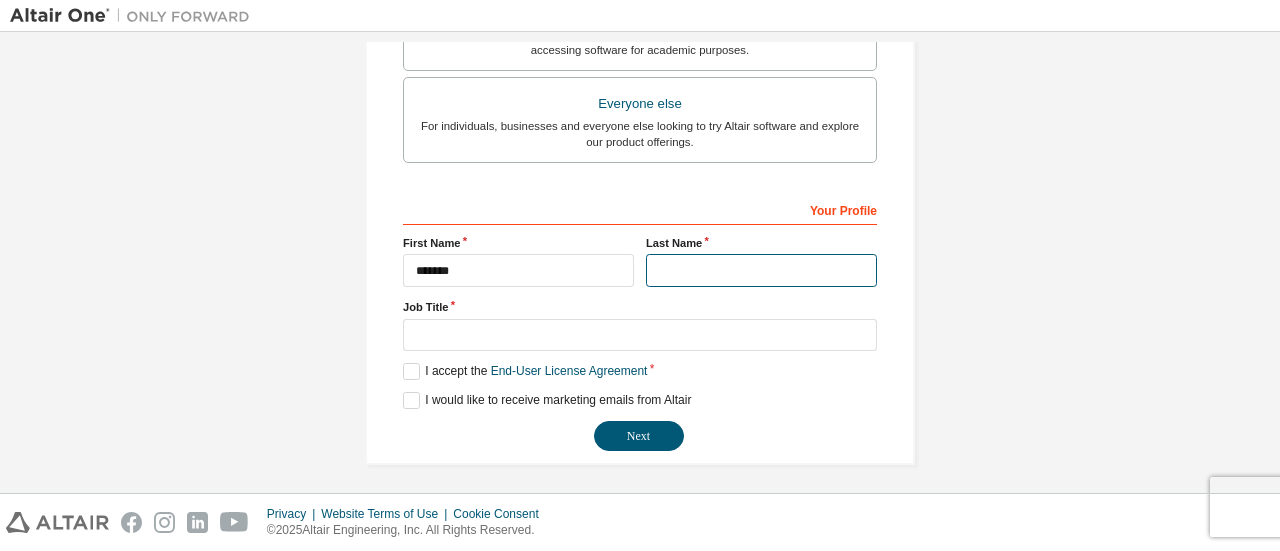 click at bounding box center [761, 270] 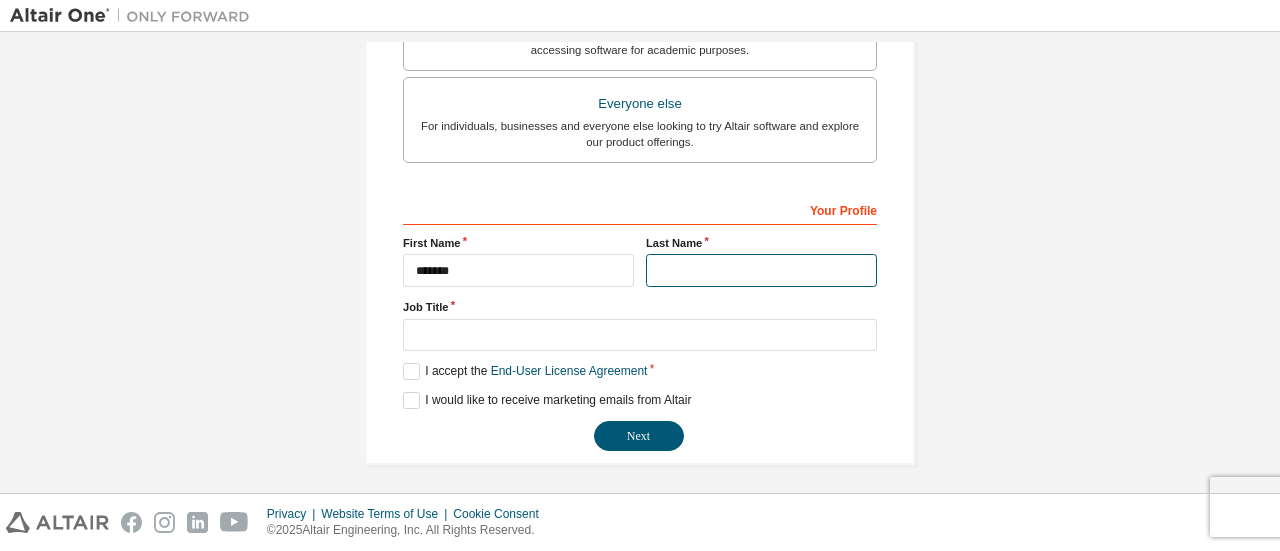 type on "*******" 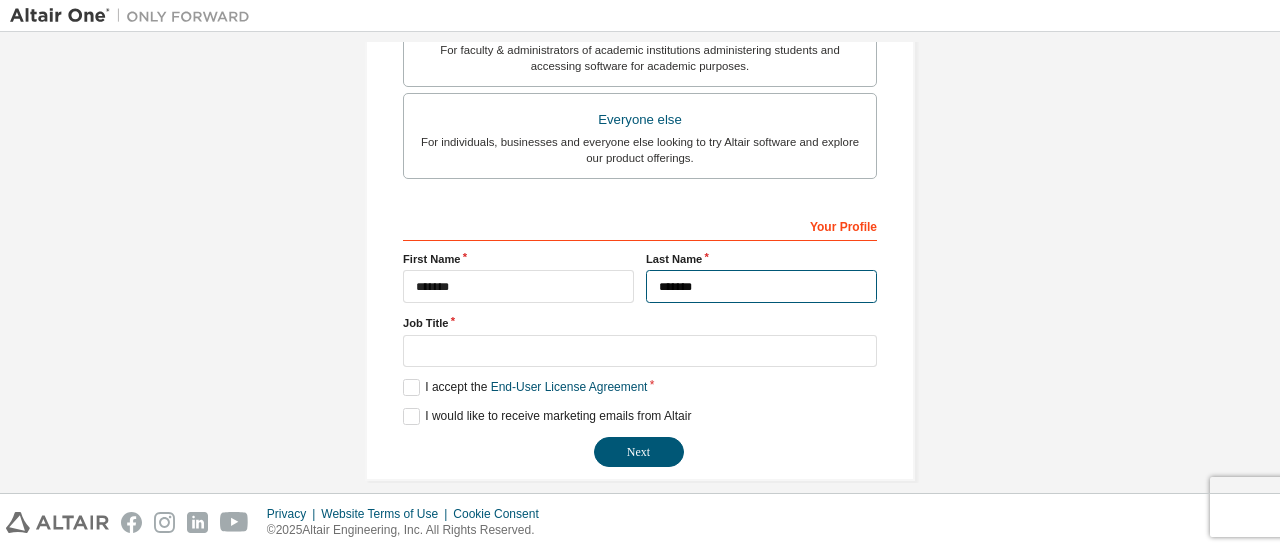 scroll, scrollTop: 612, scrollLeft: 0, axis: vertical 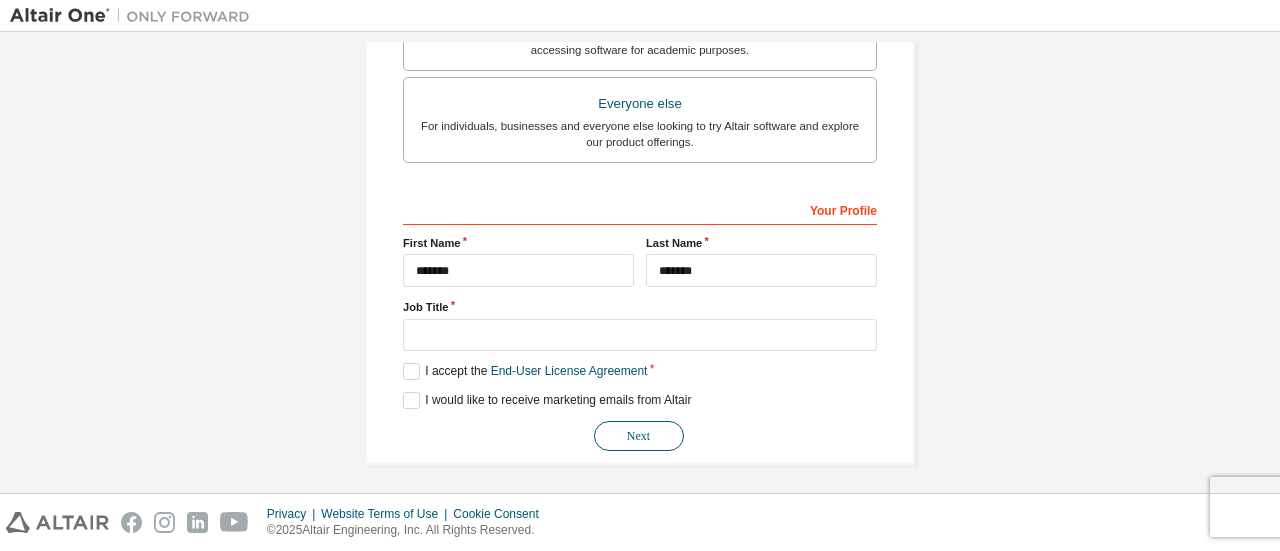click on "Next" at bounding box center [639, 436] 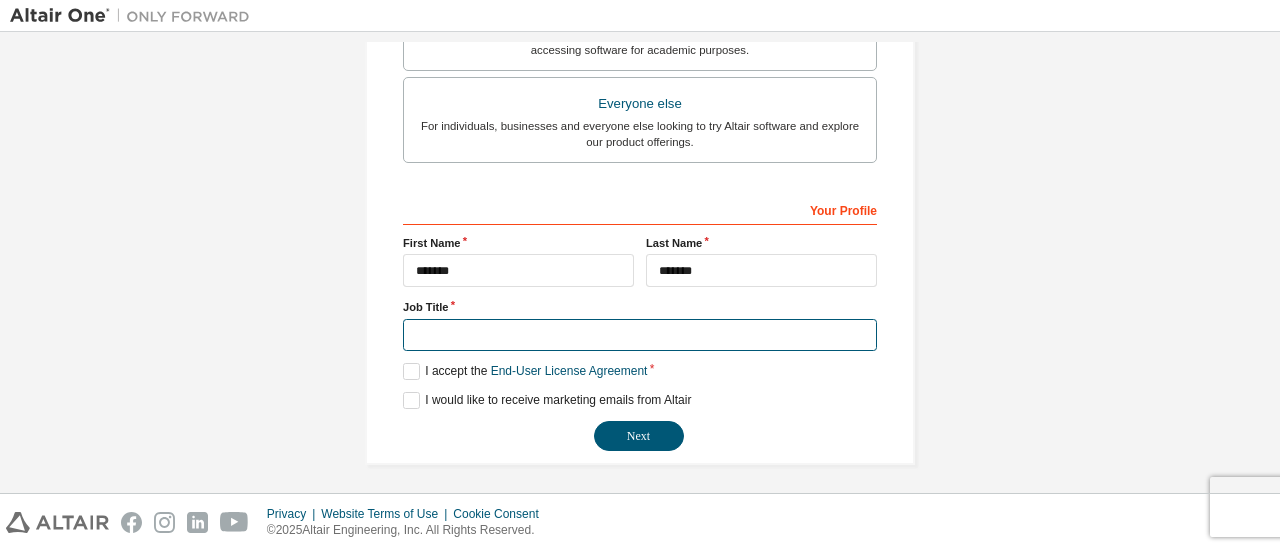 click at bounding box center [640, 335] 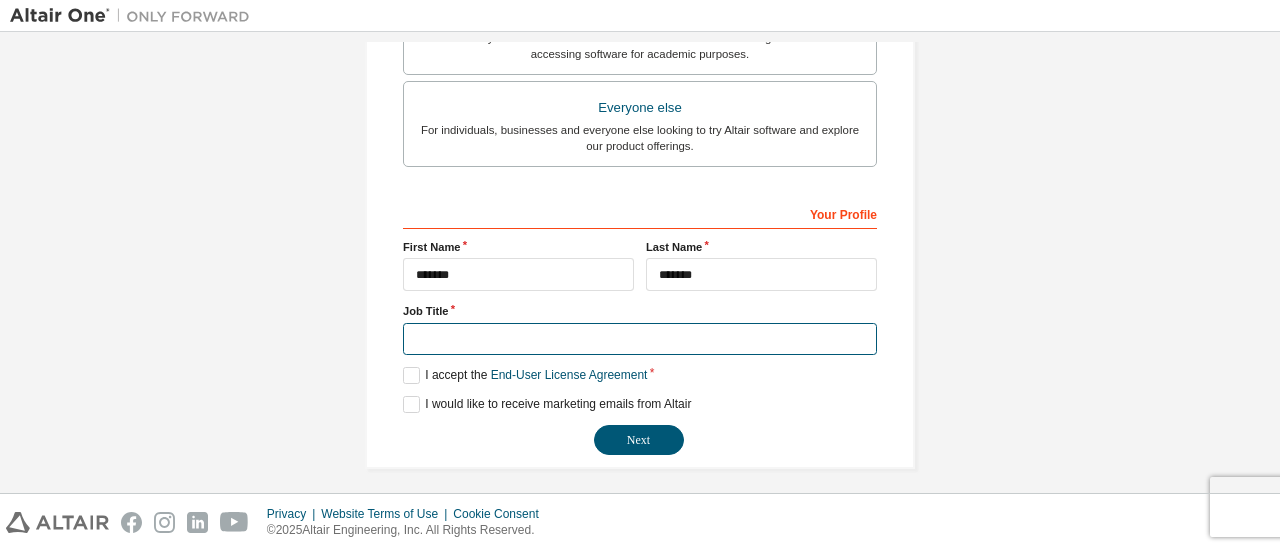 scroll, scrollTop: 612, scrollLeft: 0, axis: vertical 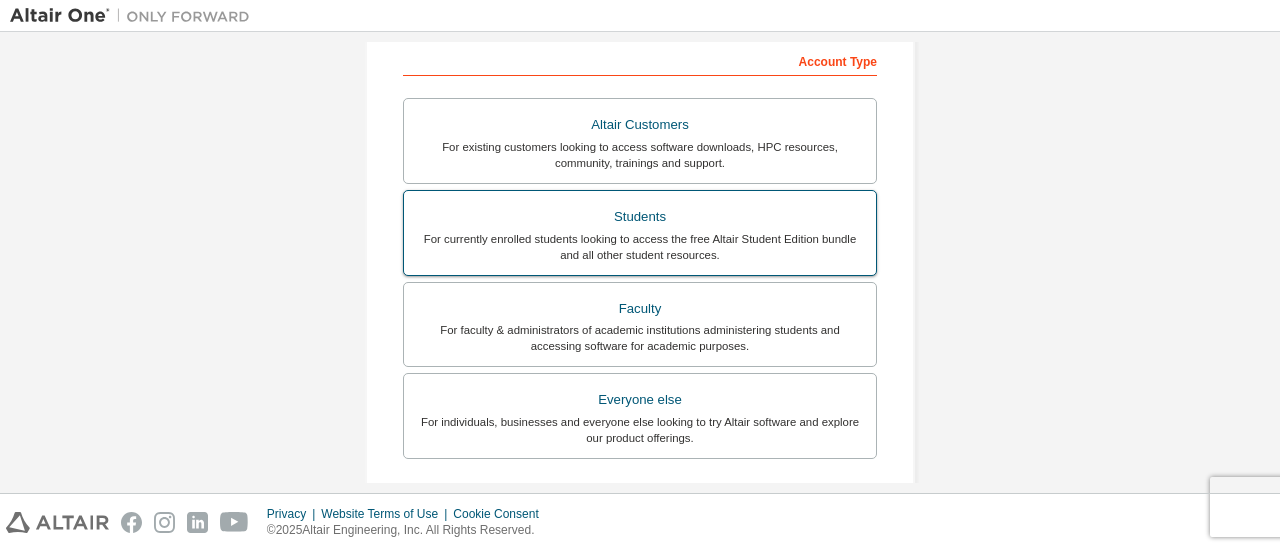 click on "For currently enrolled students looking to access the free Altair Student Edition bundle and all other student resources." at bounding box center [640, 247] 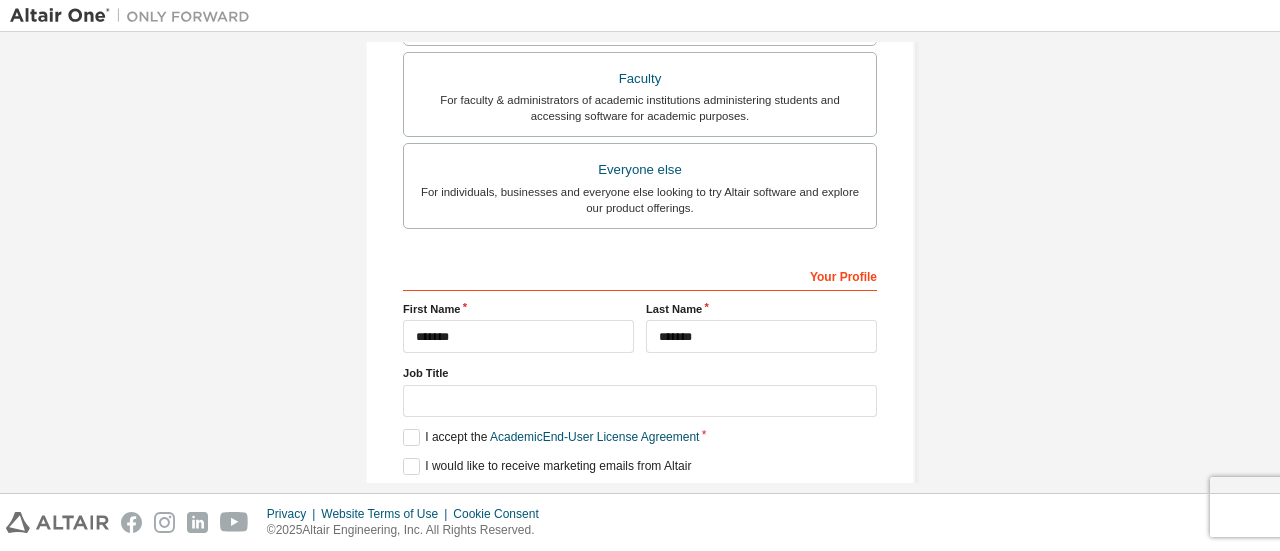 scroll, scrollTop: 548, scrollLeft: 0, axis: vertical 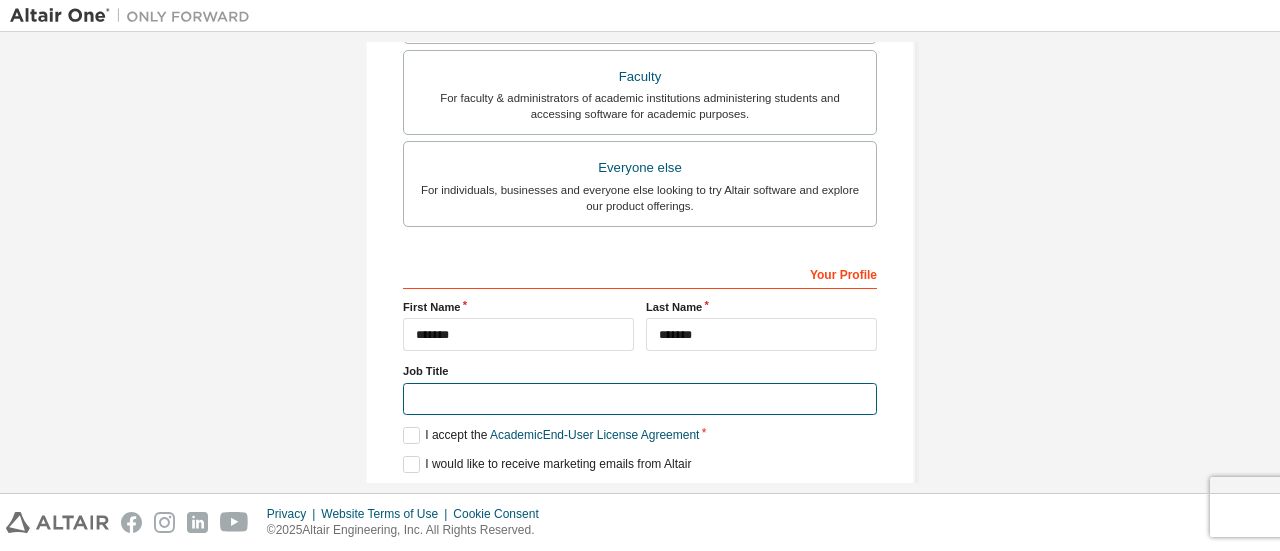 click at bounding box center (640, 399) 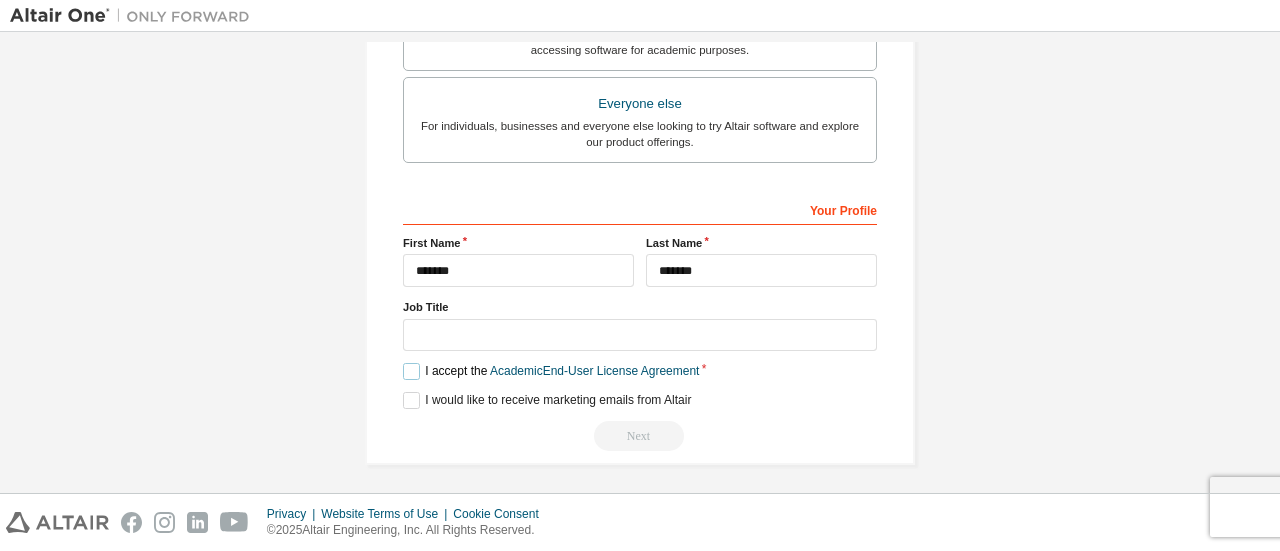 click on "I accept the   Academic   End-User License Agreement" at bounding box center [551, 371] 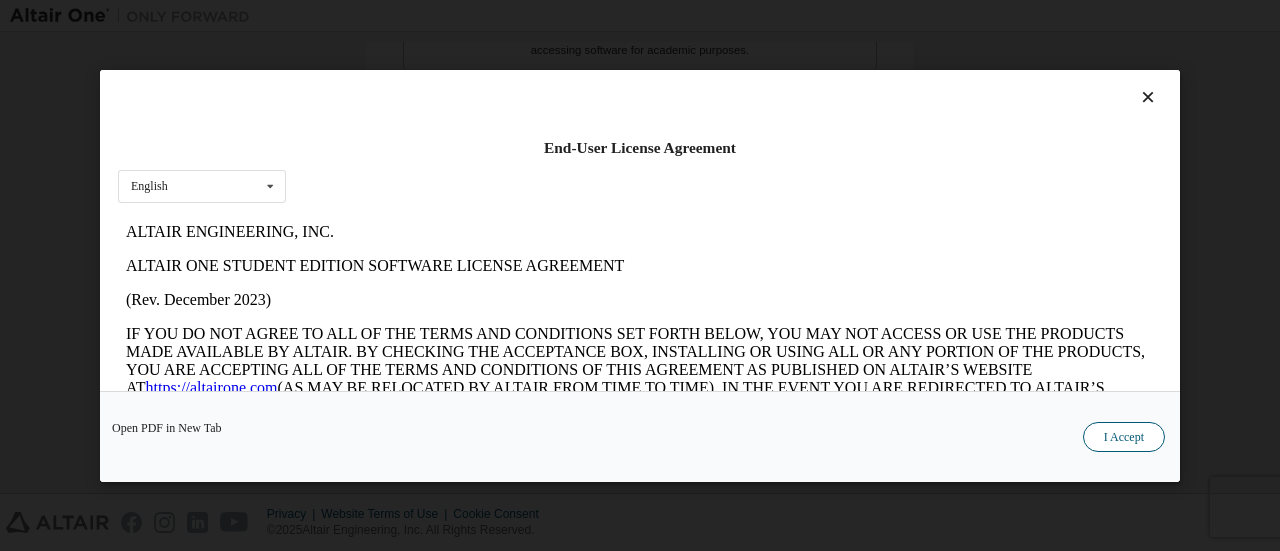 click on "I Accept" at bounding box center [1124, 436] 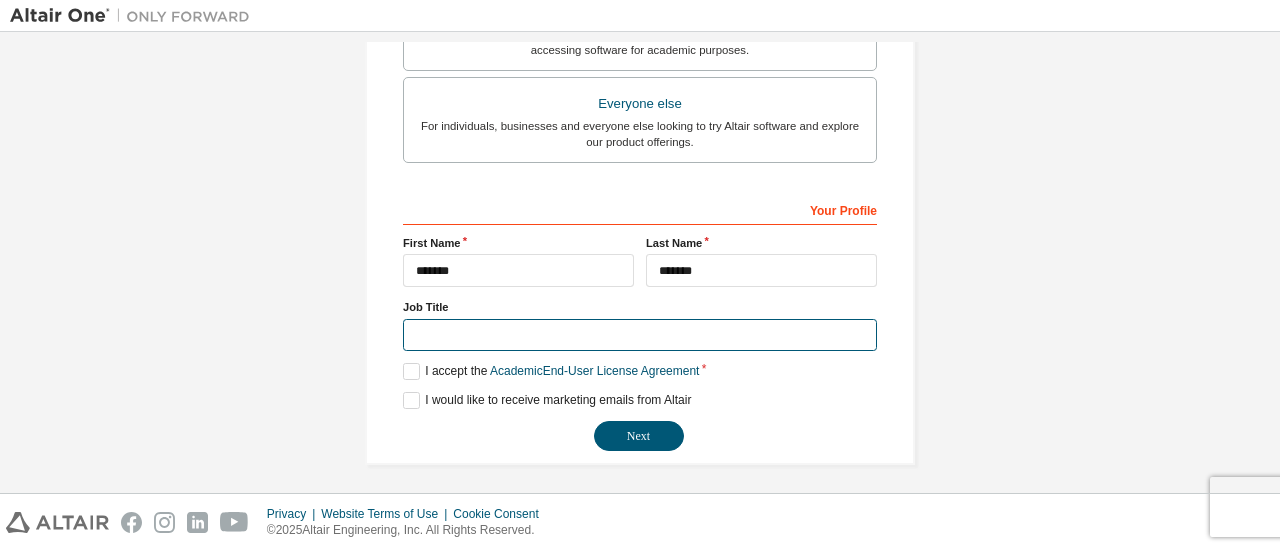 click at bounding box center [640, 335] 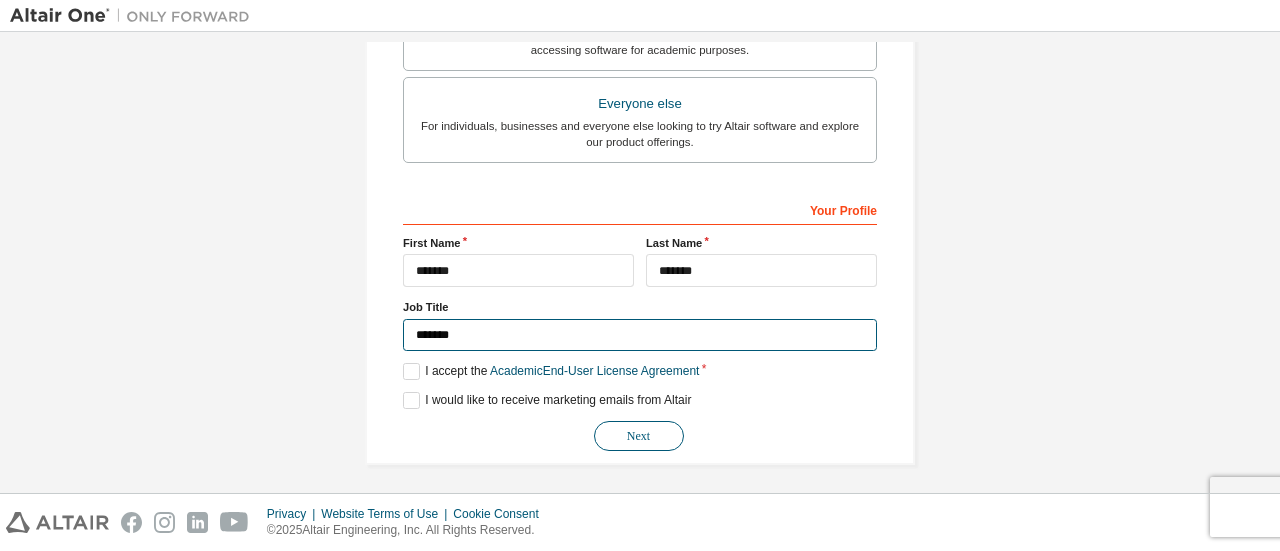 type on "*******" 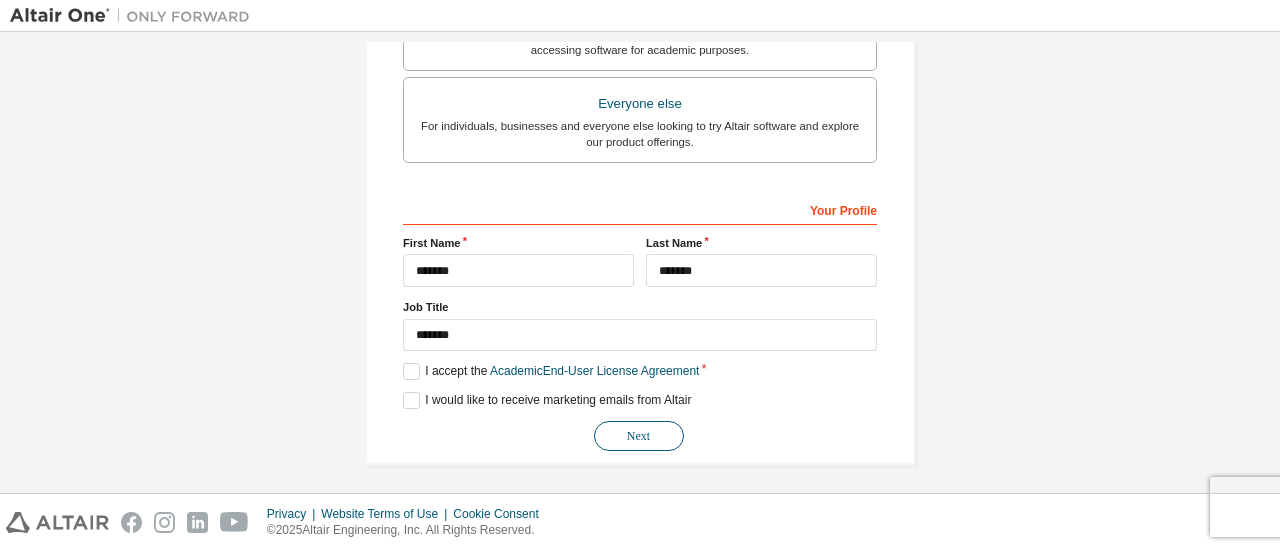 click on "Next" at bounding box center [639, 436] 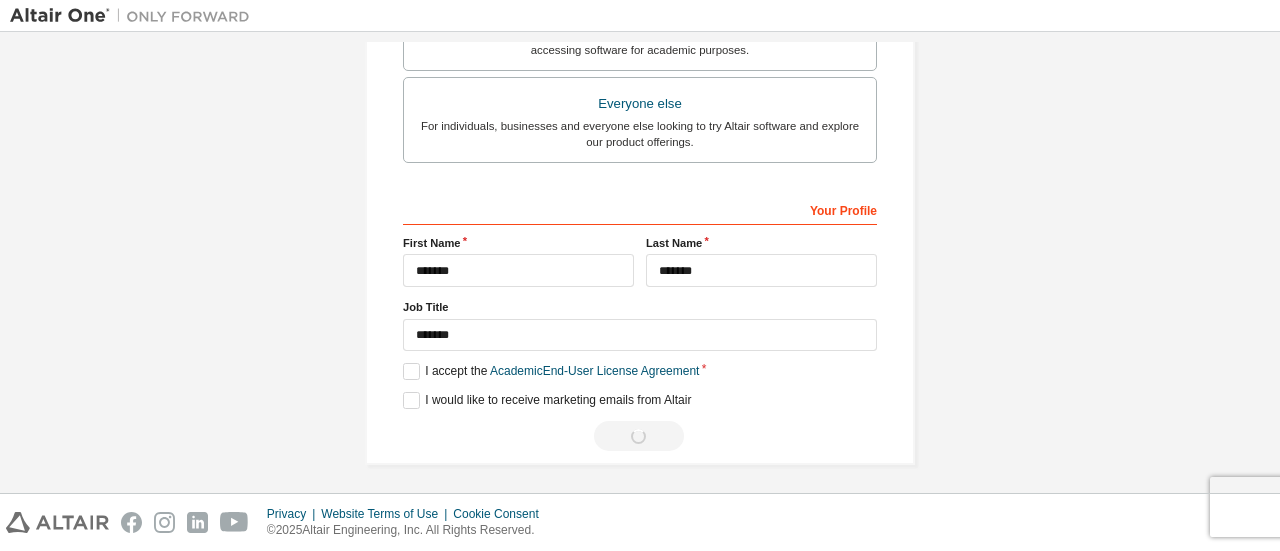 scroll, scrollTop: 34, scrollLeft: 0, axis: vertical 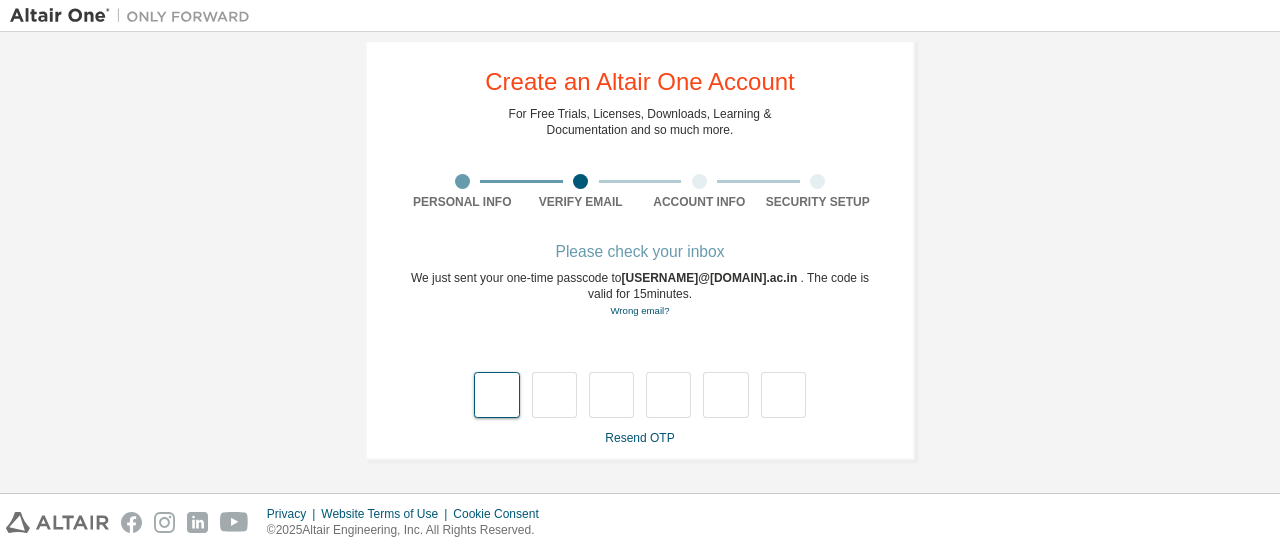 click at bounding box center (496, 395) 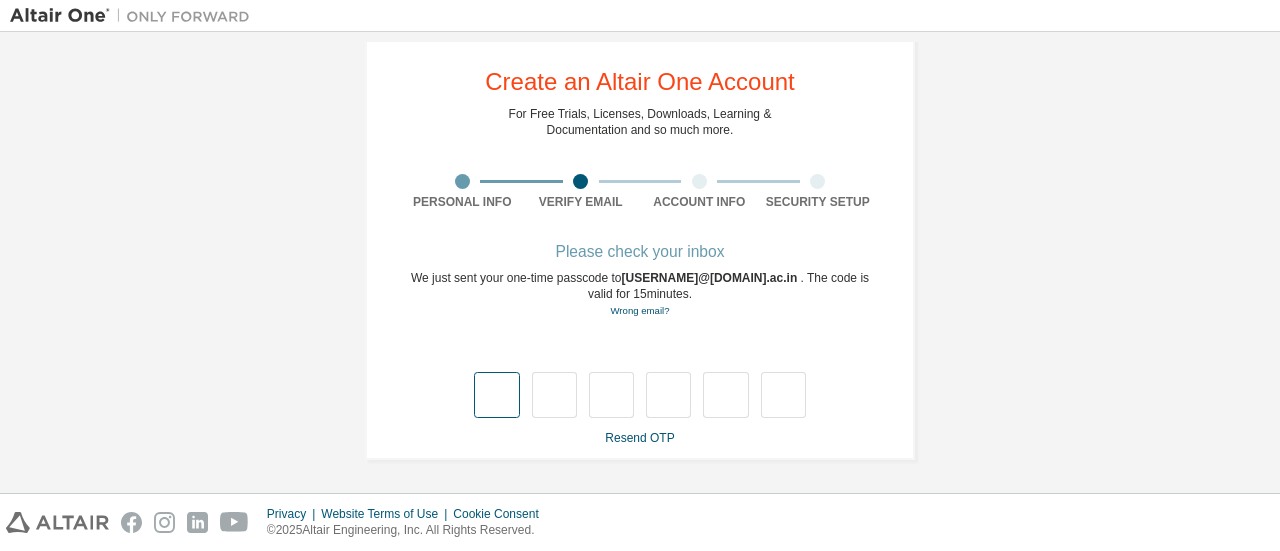 type on "*" 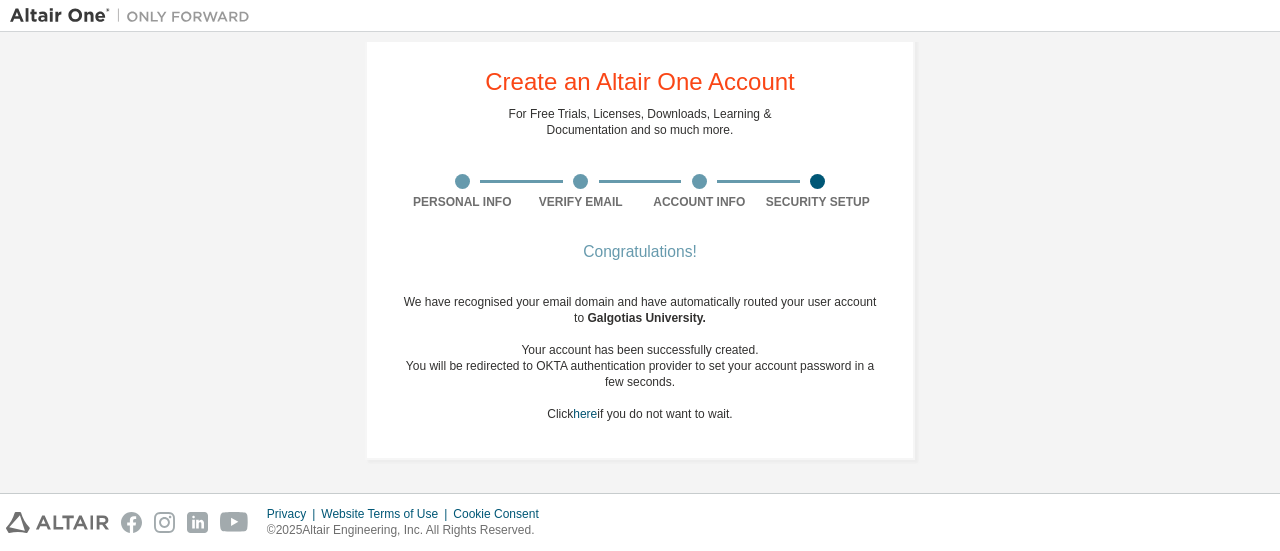 scroll, scrollTop: 34, scrollLeft: 0, axis: vertical 